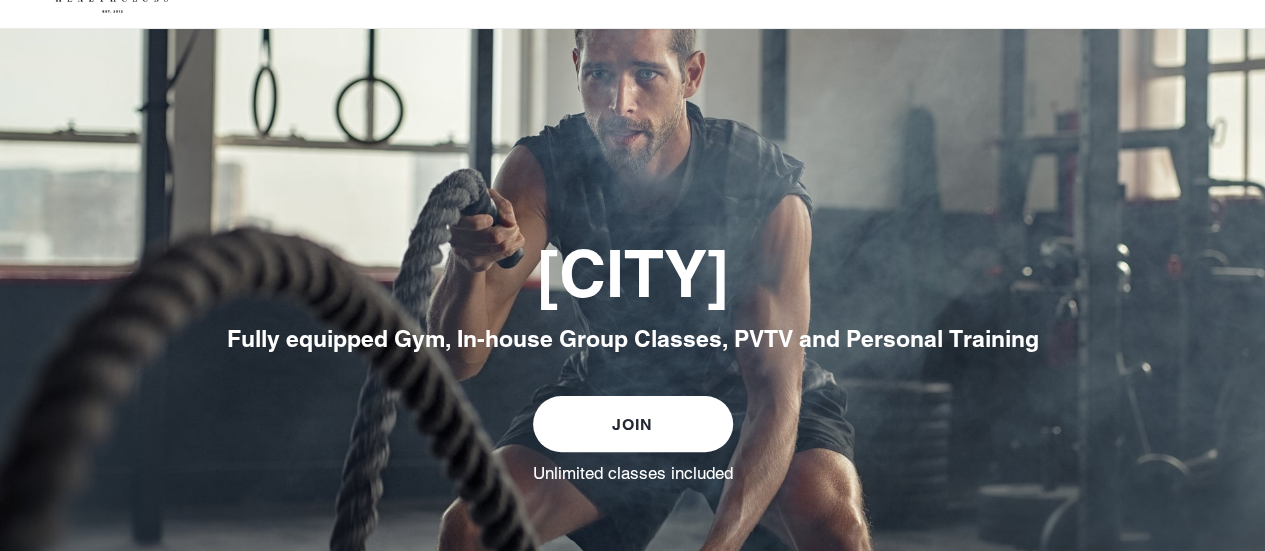 scroll, scrollTop: 0, scrollLeft: 0, axis: both 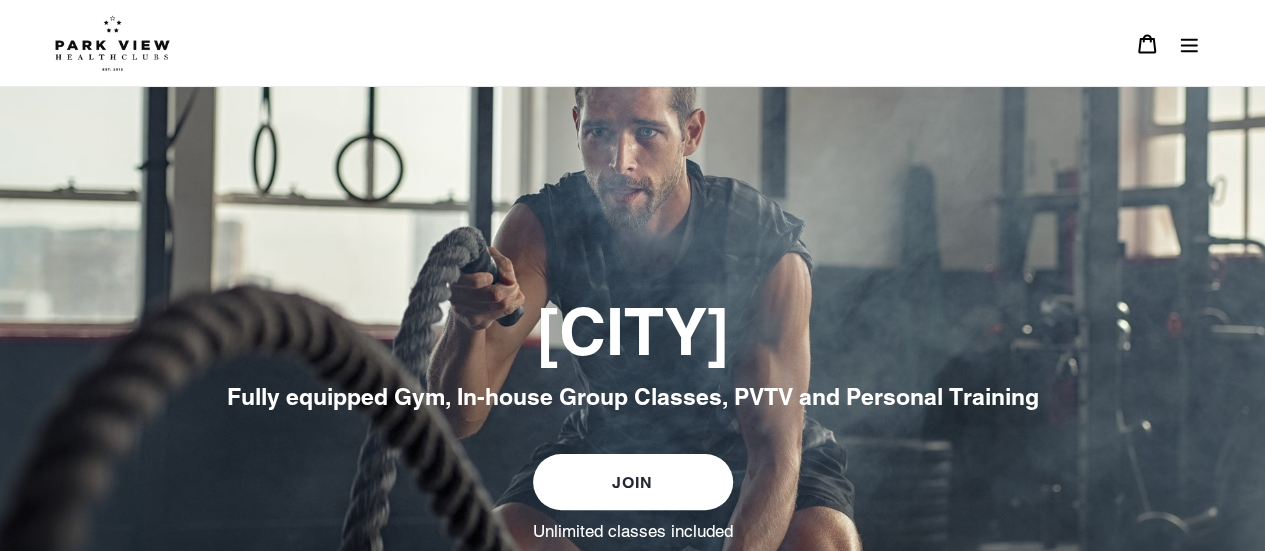 click 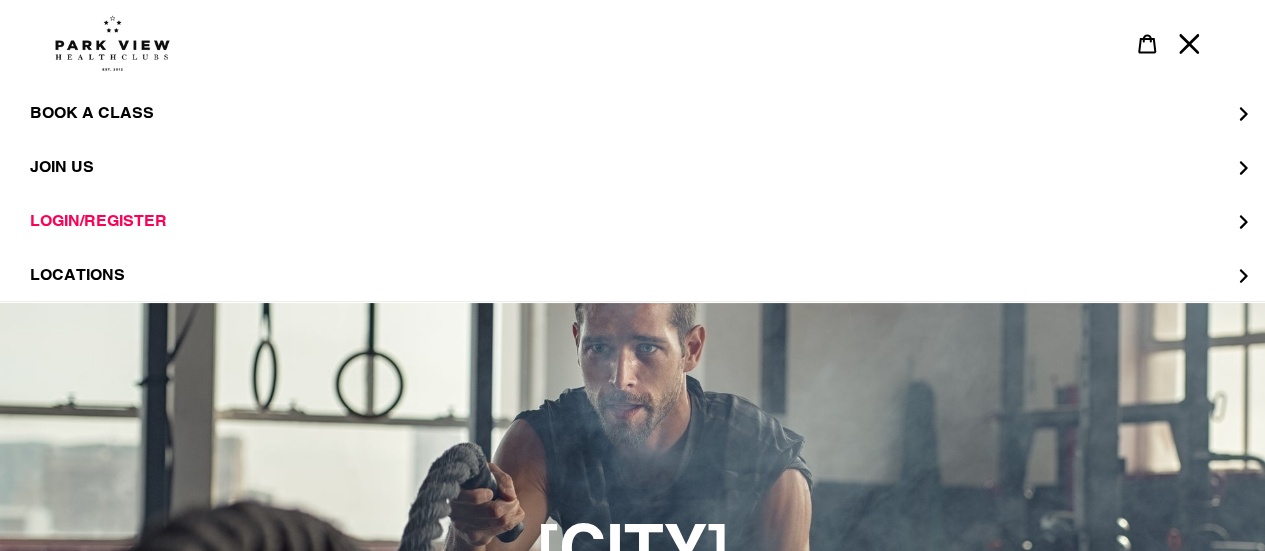 click at bounding box center [112, 43] 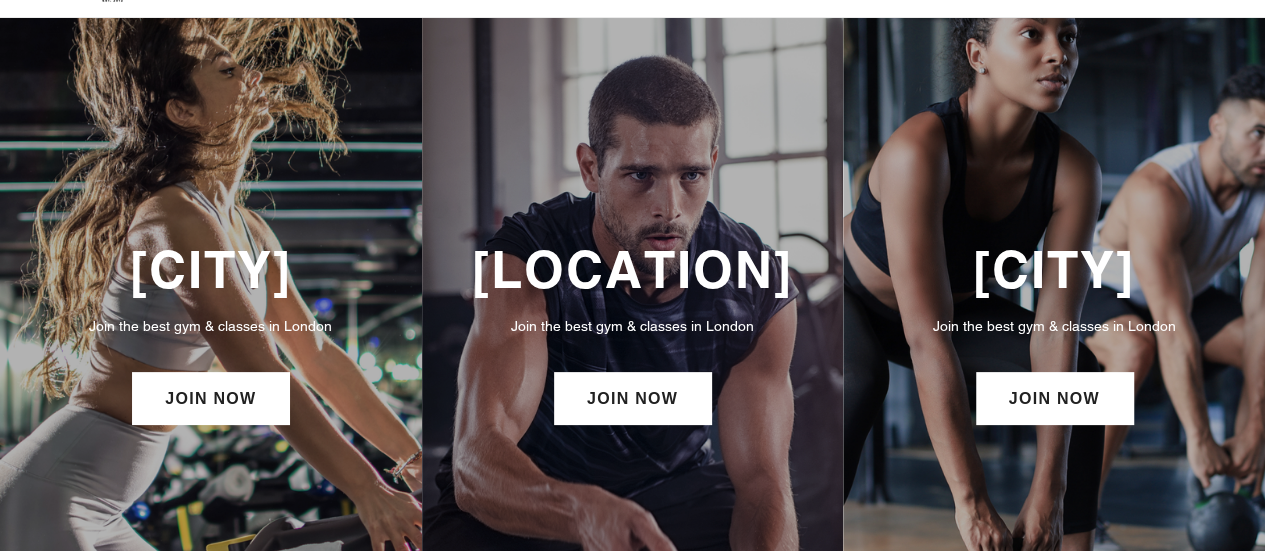 scroll, scrollTop: 100, scrollLeft: 0, axis: vertical 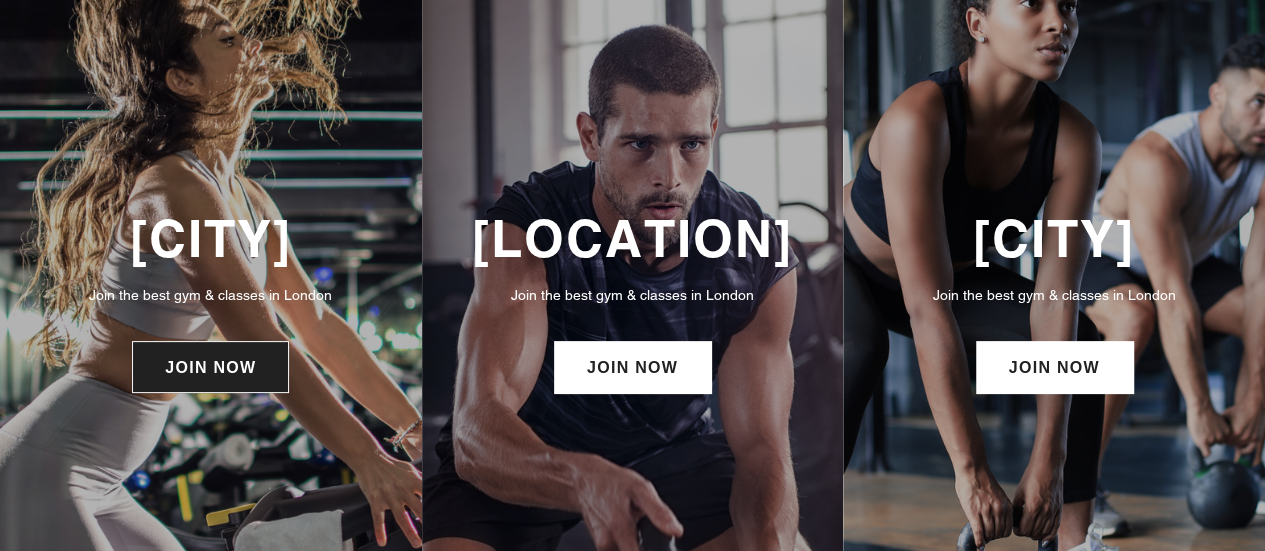 click on "JOIN NOW" at bounding box center [210, 367] 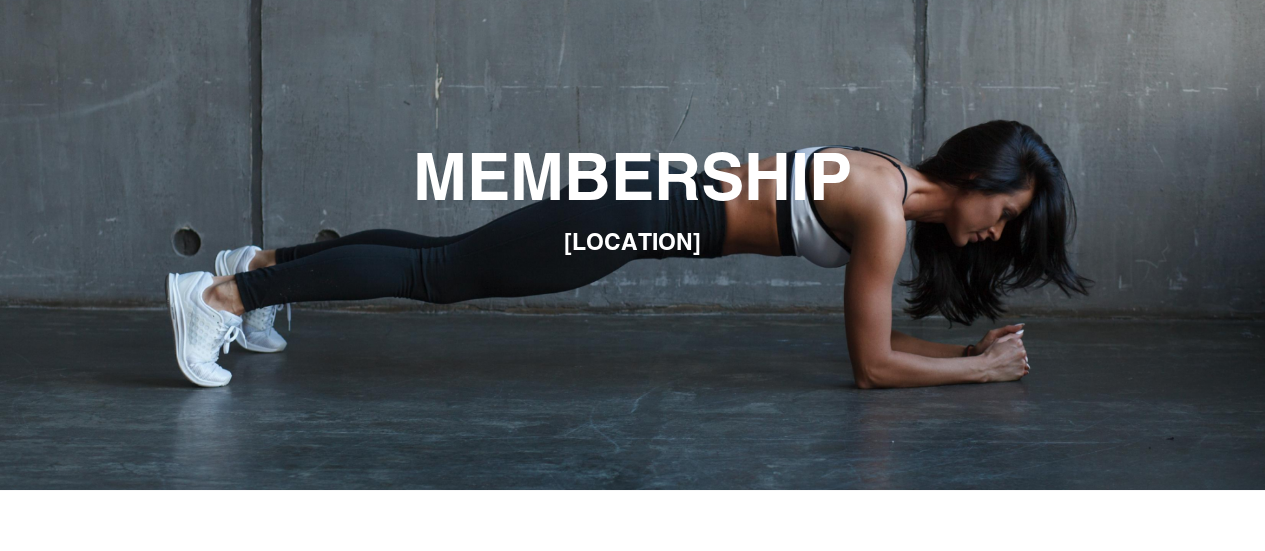 scroll, scrollTop: 0, scrollLeft: 0, axis: both 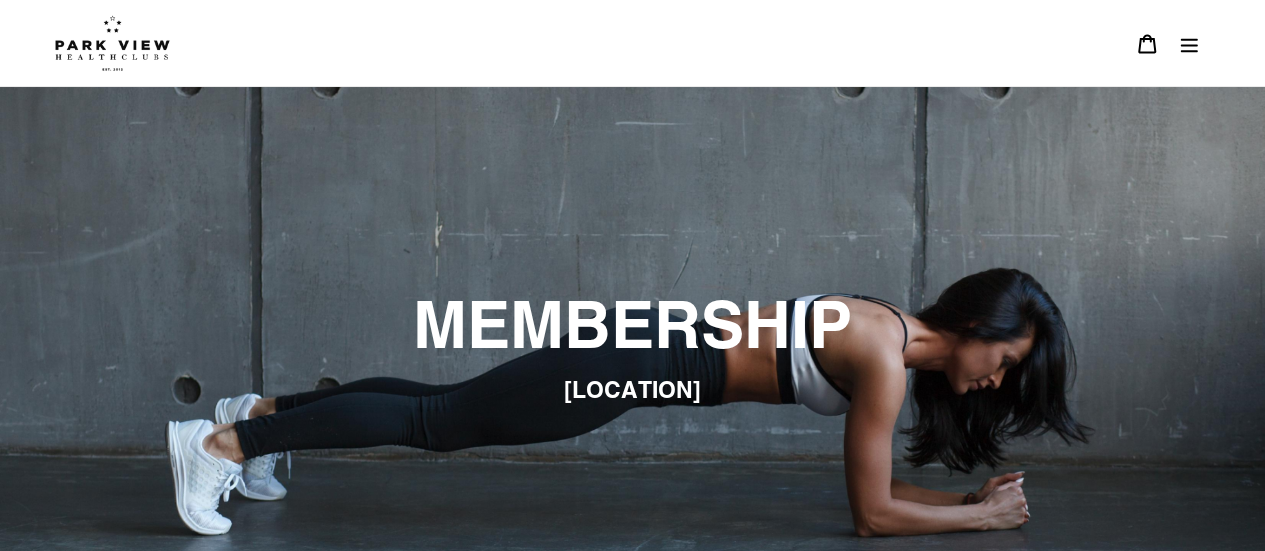 click 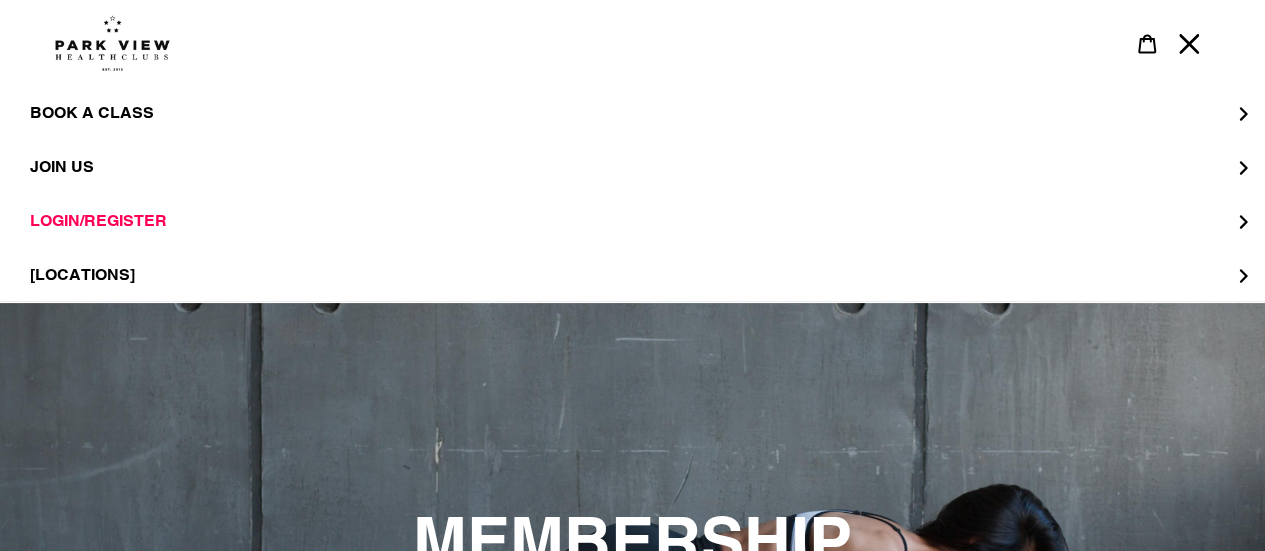 click at bounding box center (112, 43) 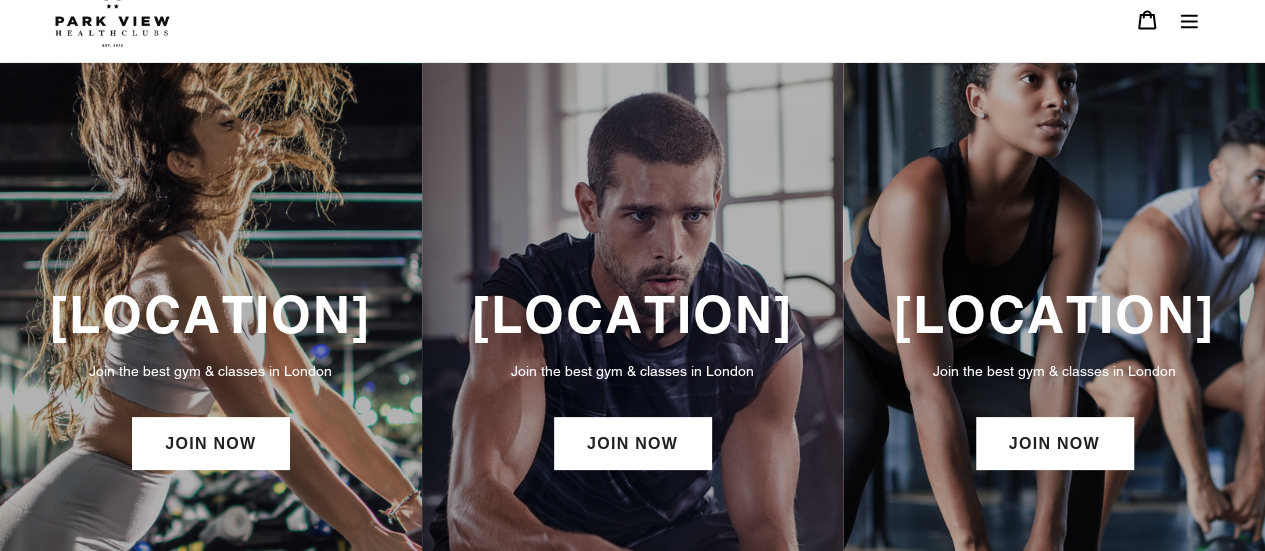 scroll, scrollTop: 0, scrollLeft: 0, axis: both 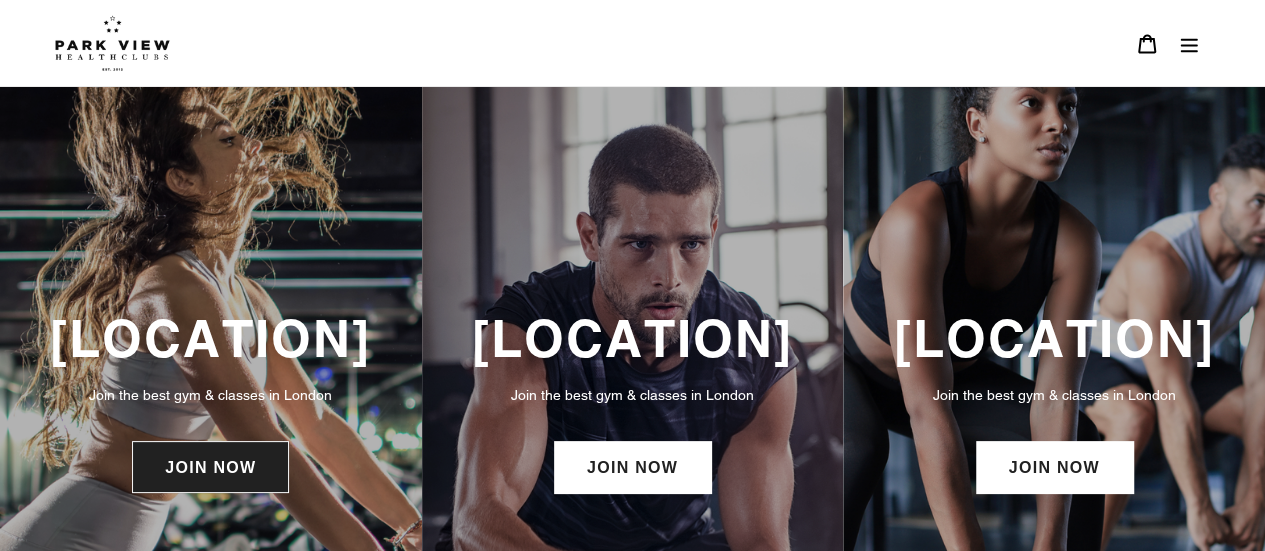 click on "JOIN NOW" at bounding box center [210, 467] 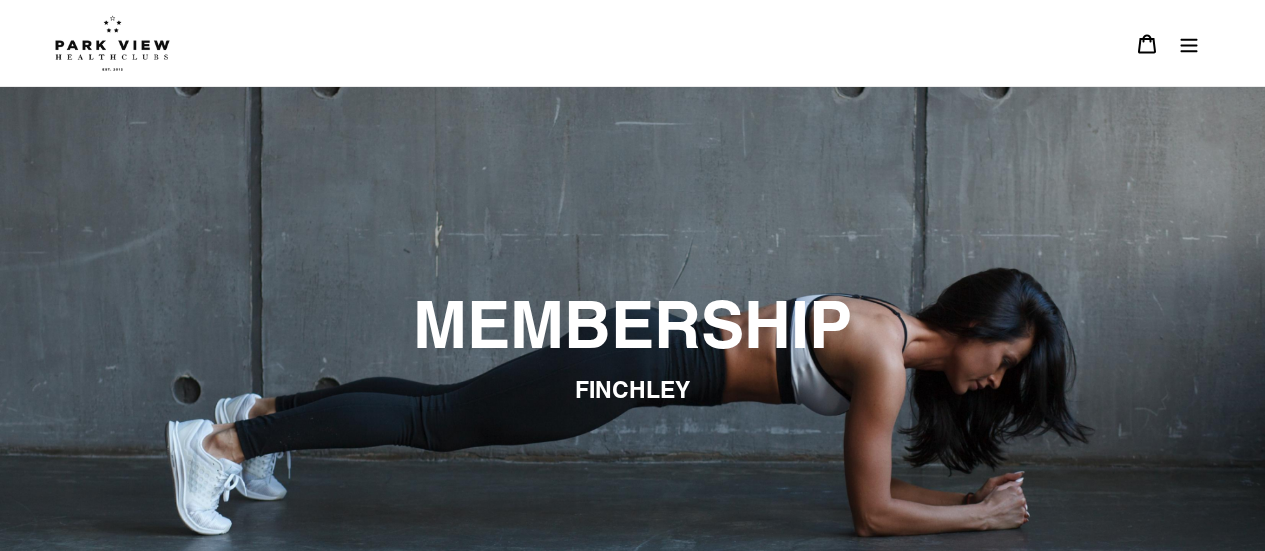 scroll, scrollTop: 0, scrollLeft: 0, axis: both 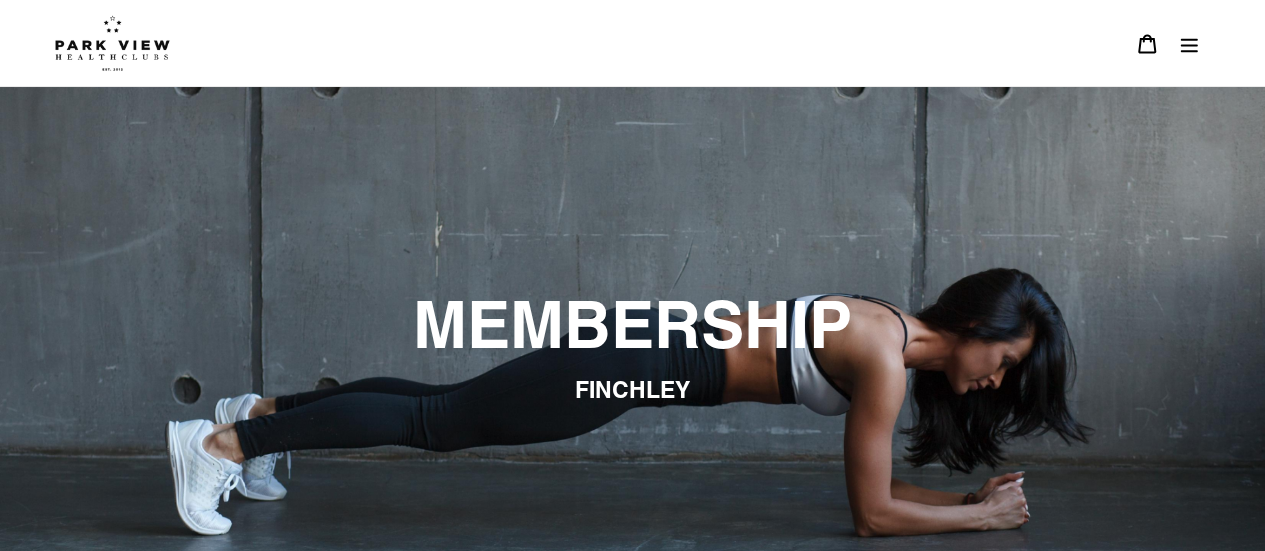 click 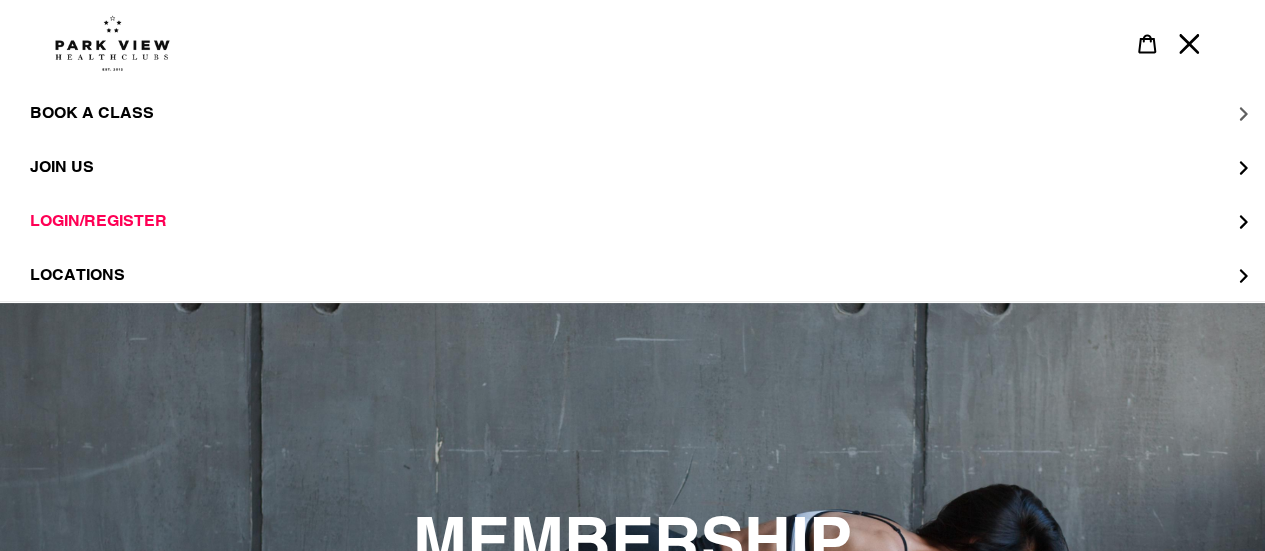 click on "BOOK A CLASS" at bounding box center [92, 113] 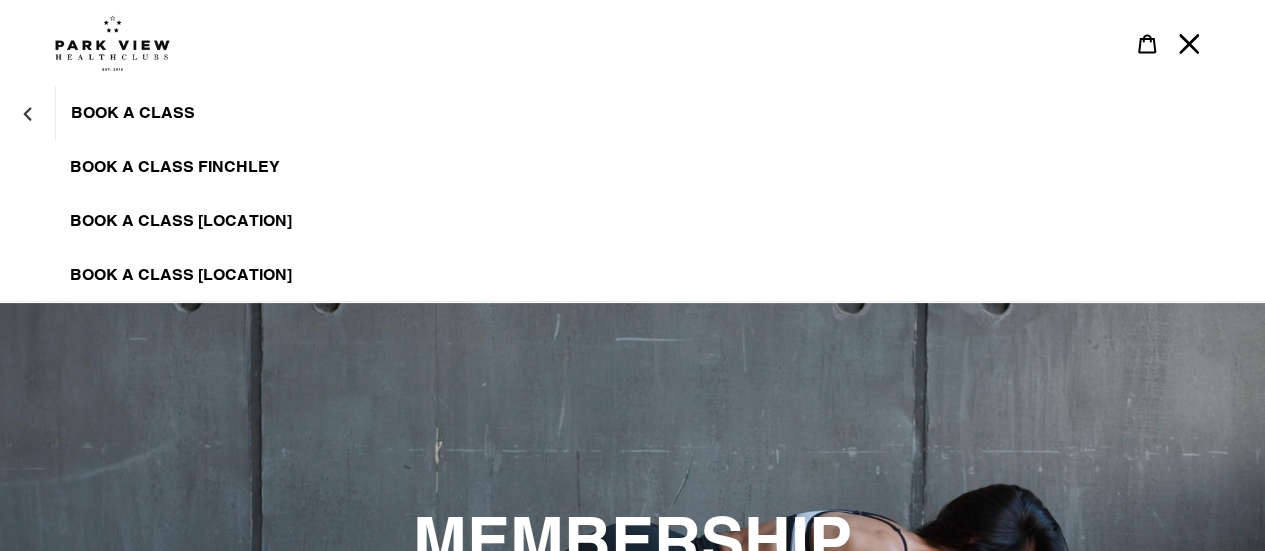 click on "BOOK A CLASS FINCHLEY" at bounding box center (175, 167) 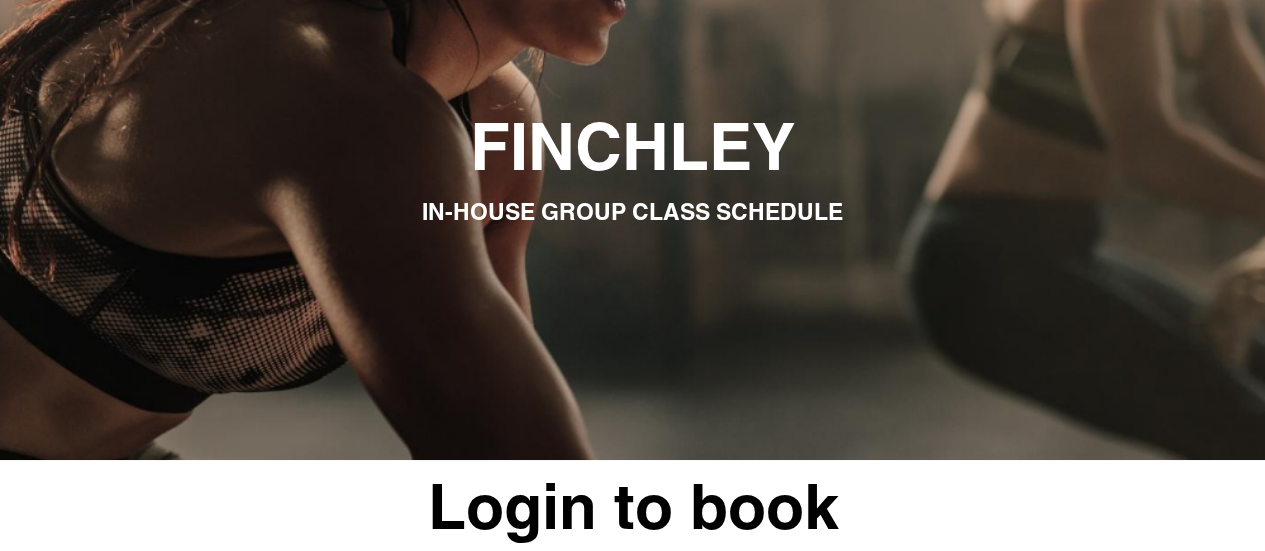 scroll, scrollTop: 0, scrollLeft: 0, axis: both 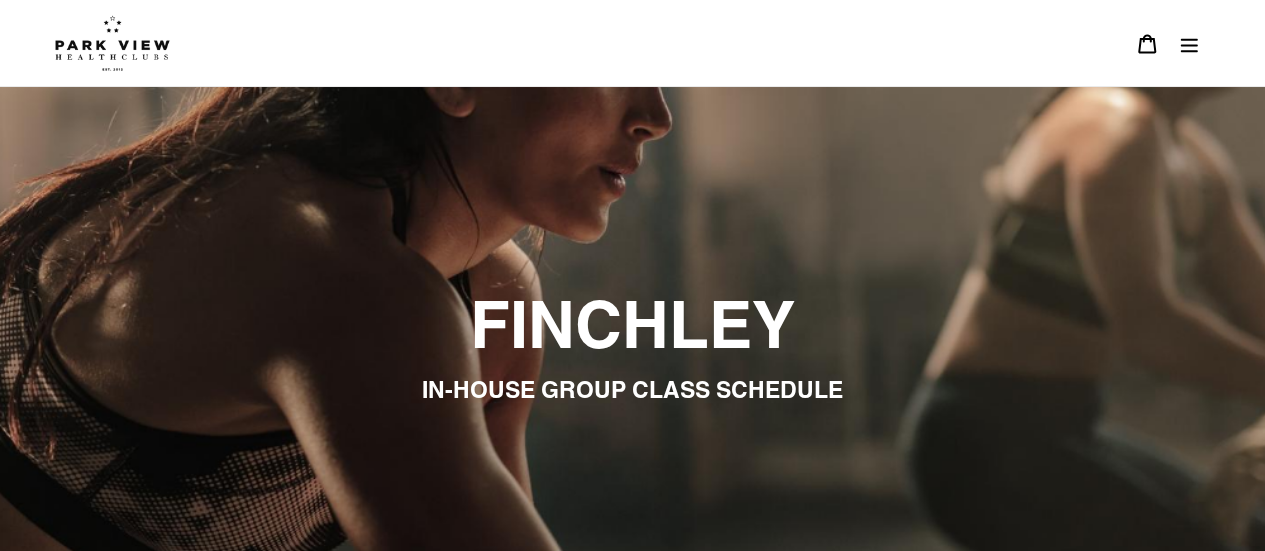 click at bounding box center (1189, 43) 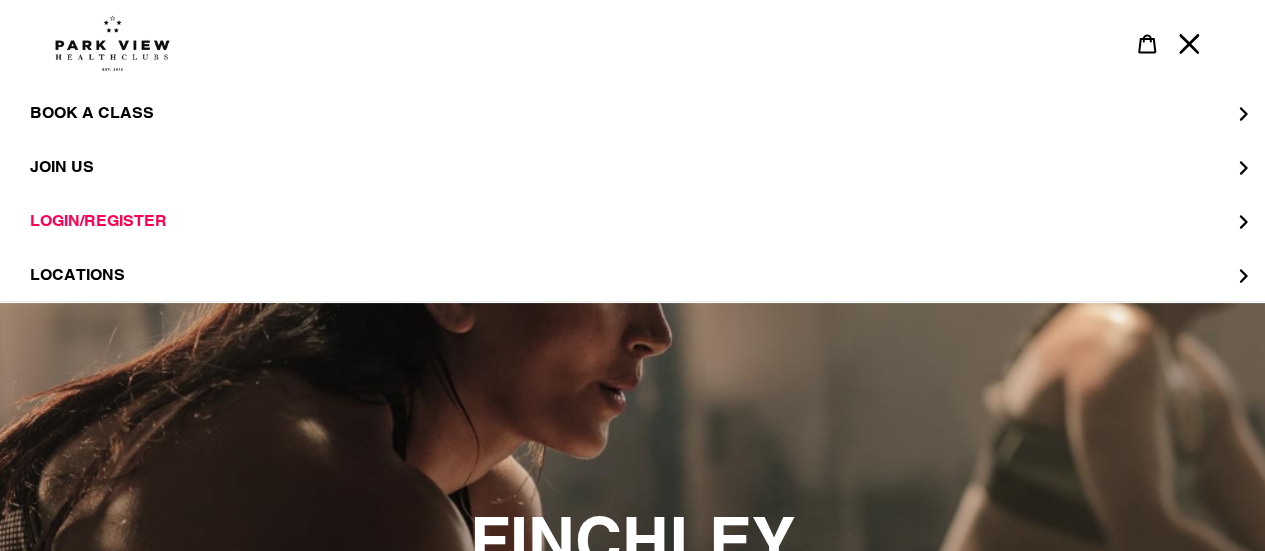 click at bounding box center (112, 43) 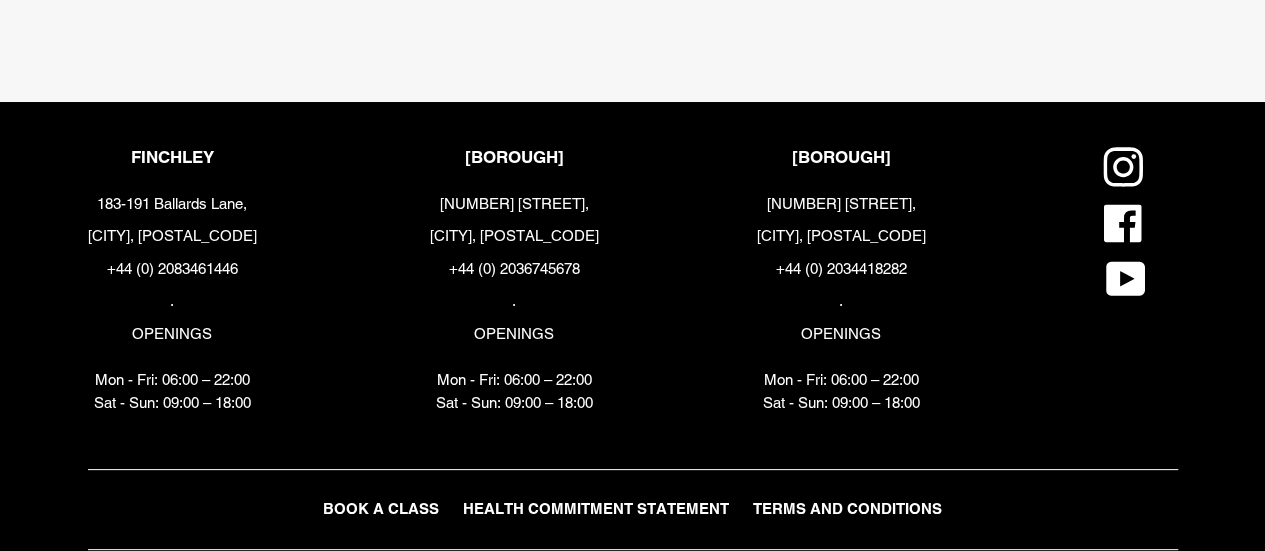 scroll, scrollTop: 4100, scrollLeft: 0, axis: vertical 